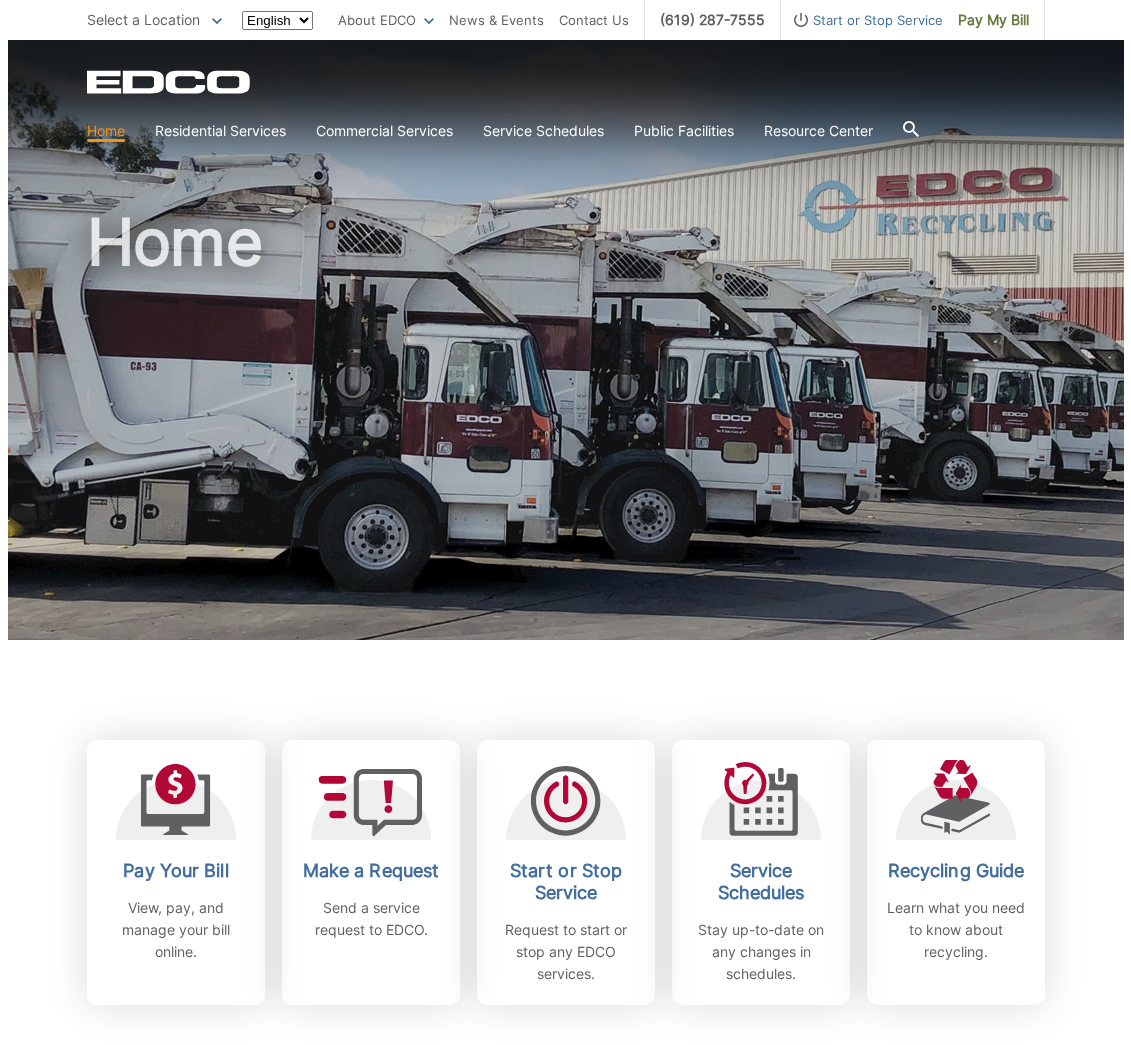 scroll, scrollTop: 0, scrollLeft: 0, axis: both 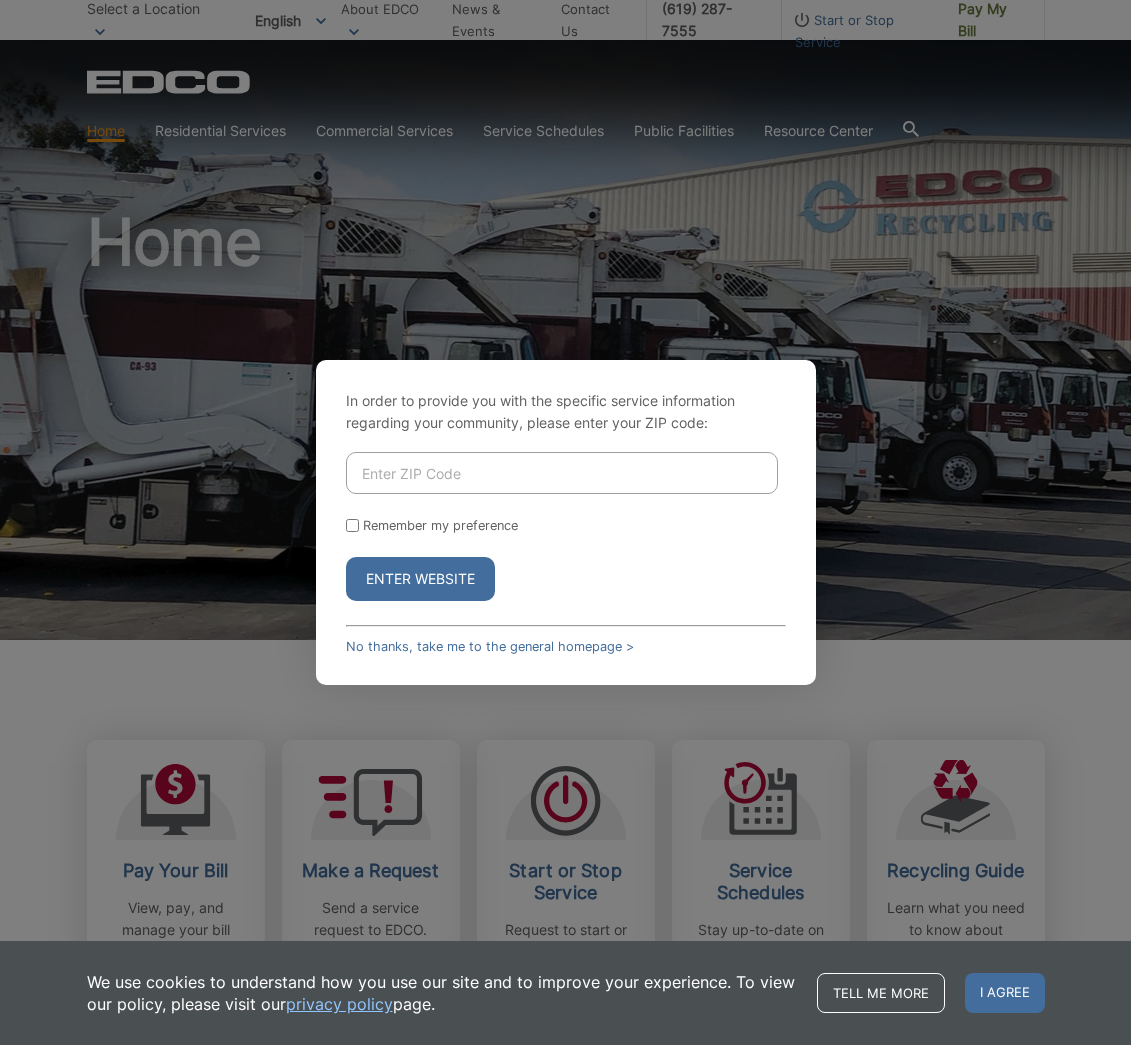 click on "Remember my preference" at bounding box center (440, 525) 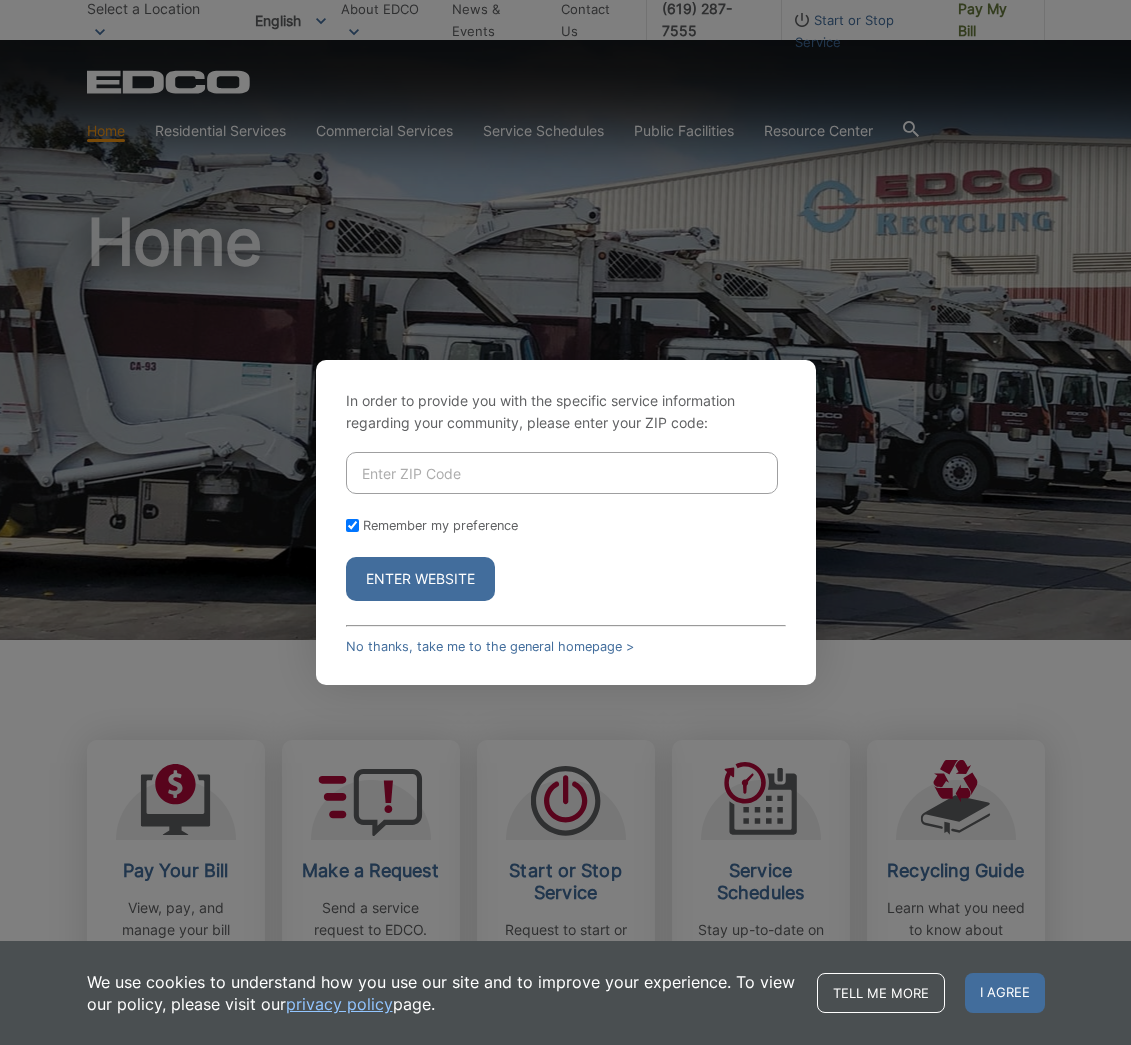 click at bounding box center (562, 473) 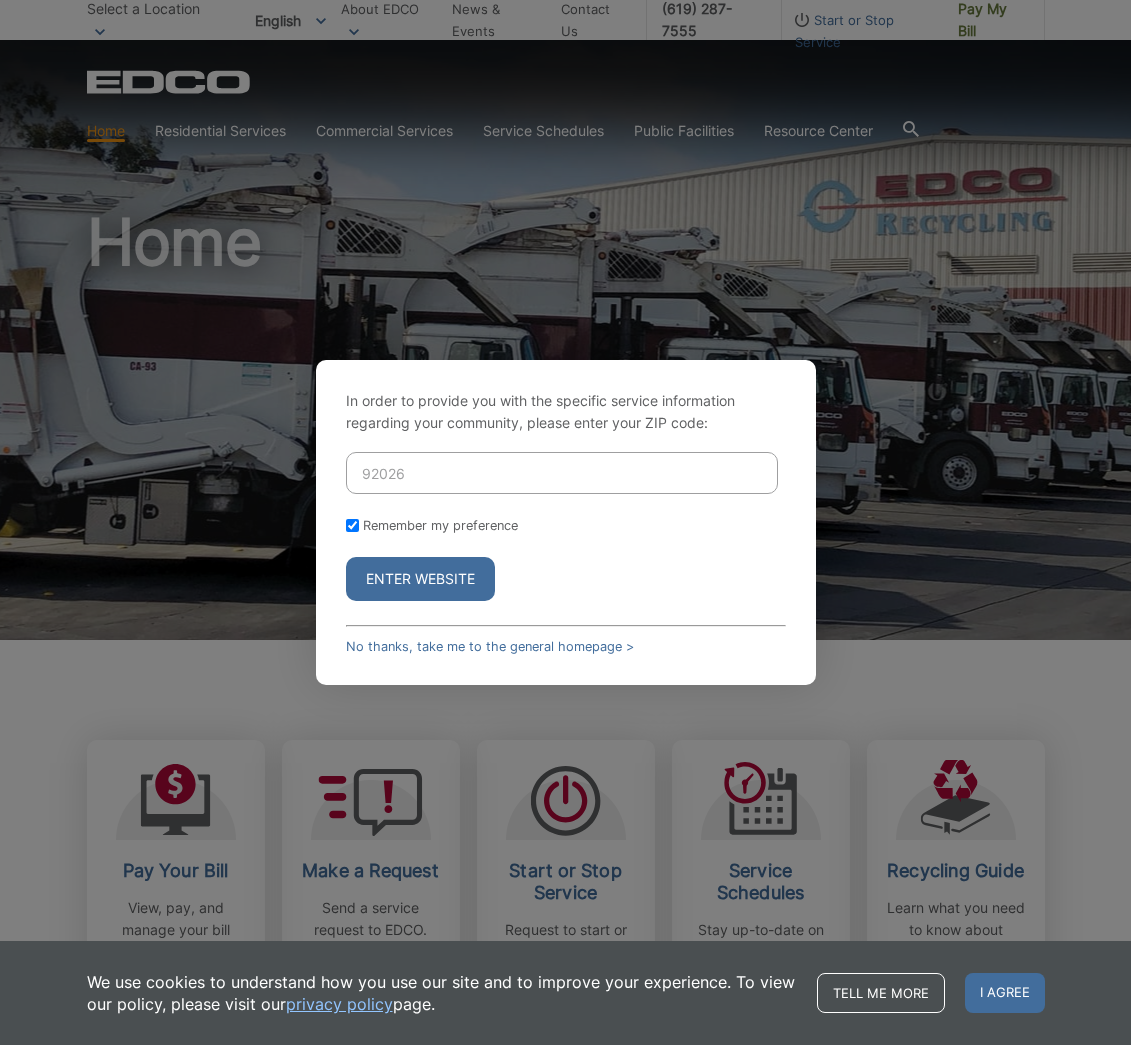 click on "Enter Website" at bounding box center (420, 579) 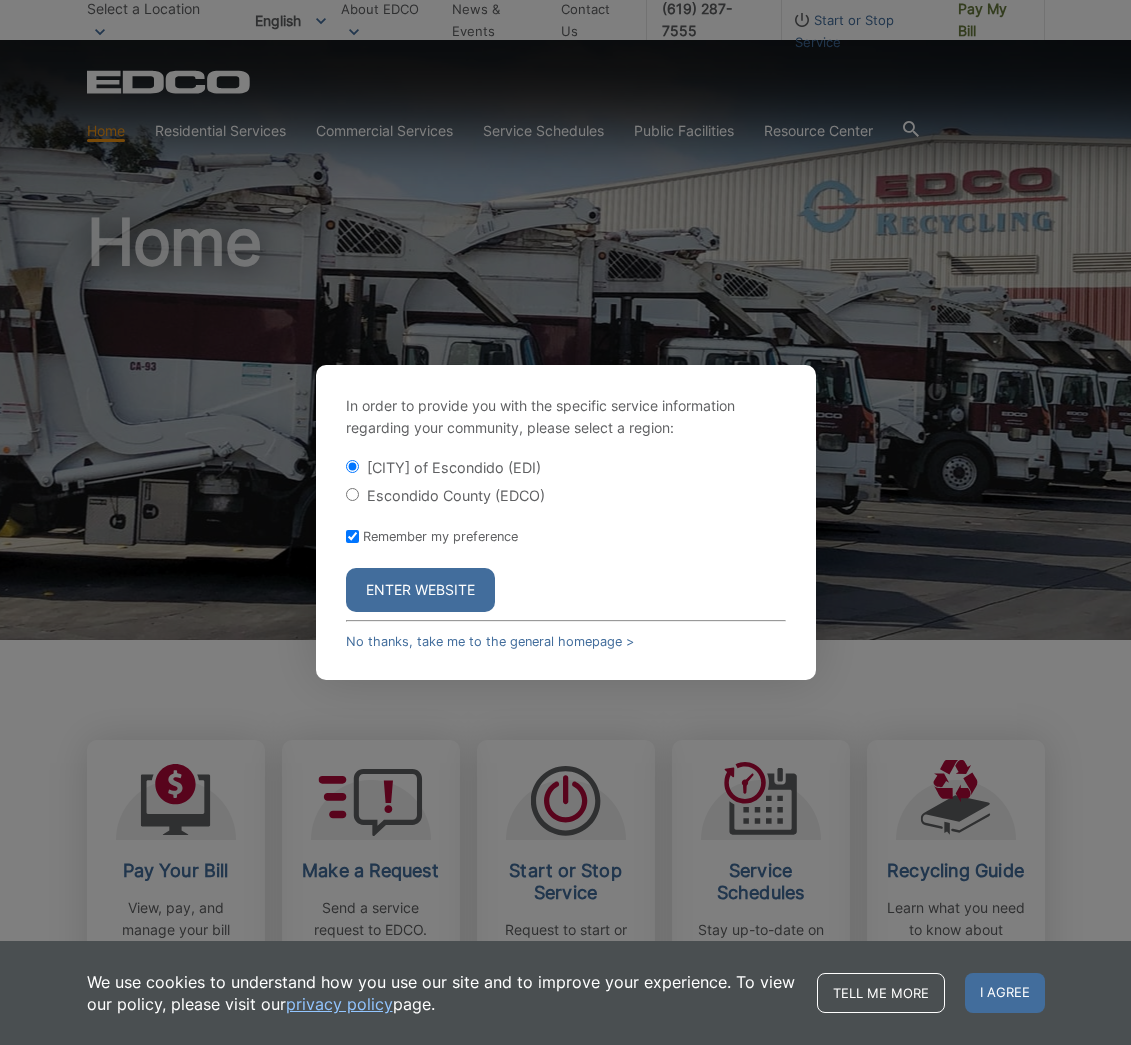 click on "Escondido County (EDCO)" at bounding box center [456, 495] 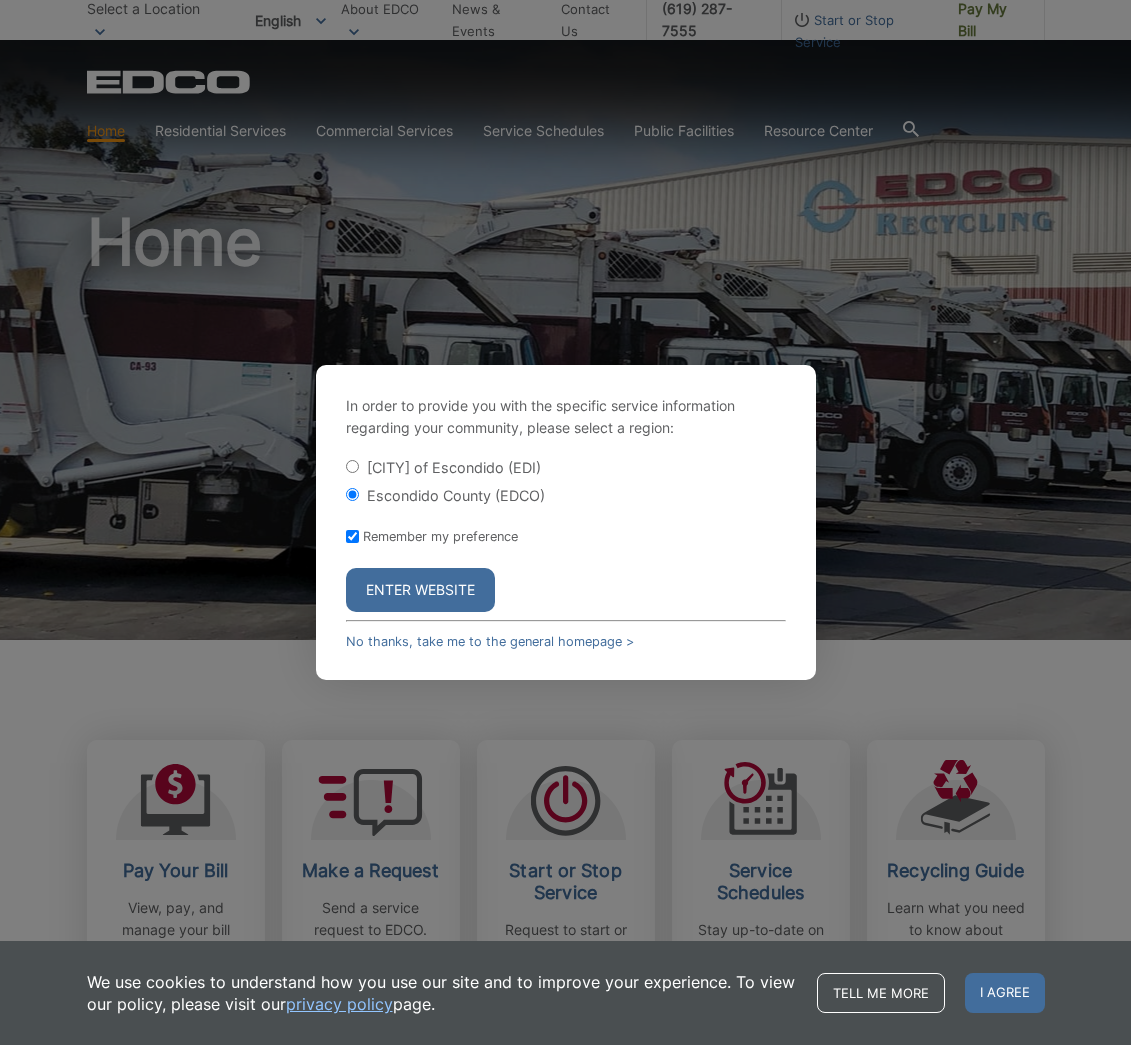 click on "Enter Website" at bounding box center [420, 590] 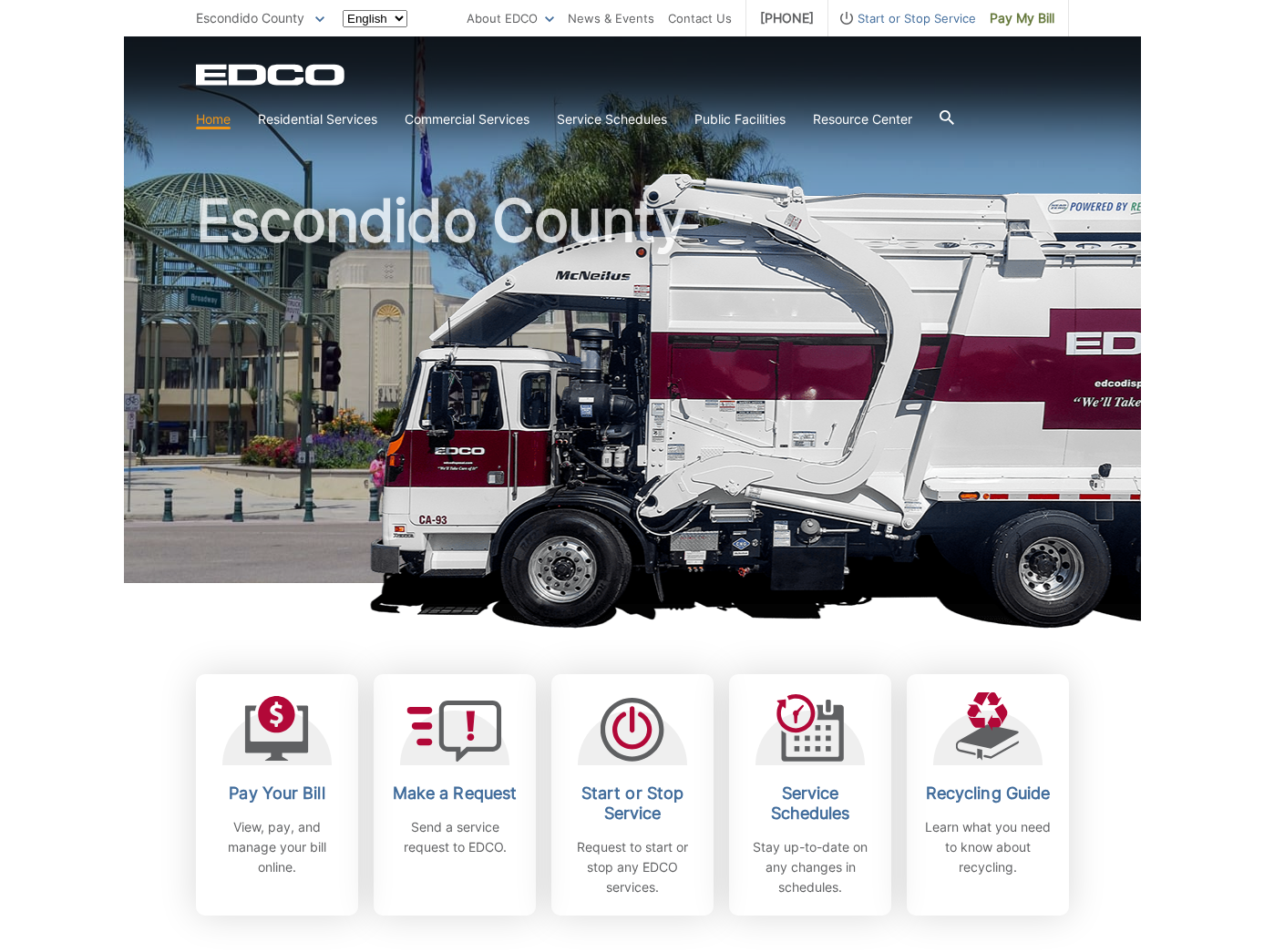 scroll, scrollTop: 0, scrollLeft: 0, axis: both 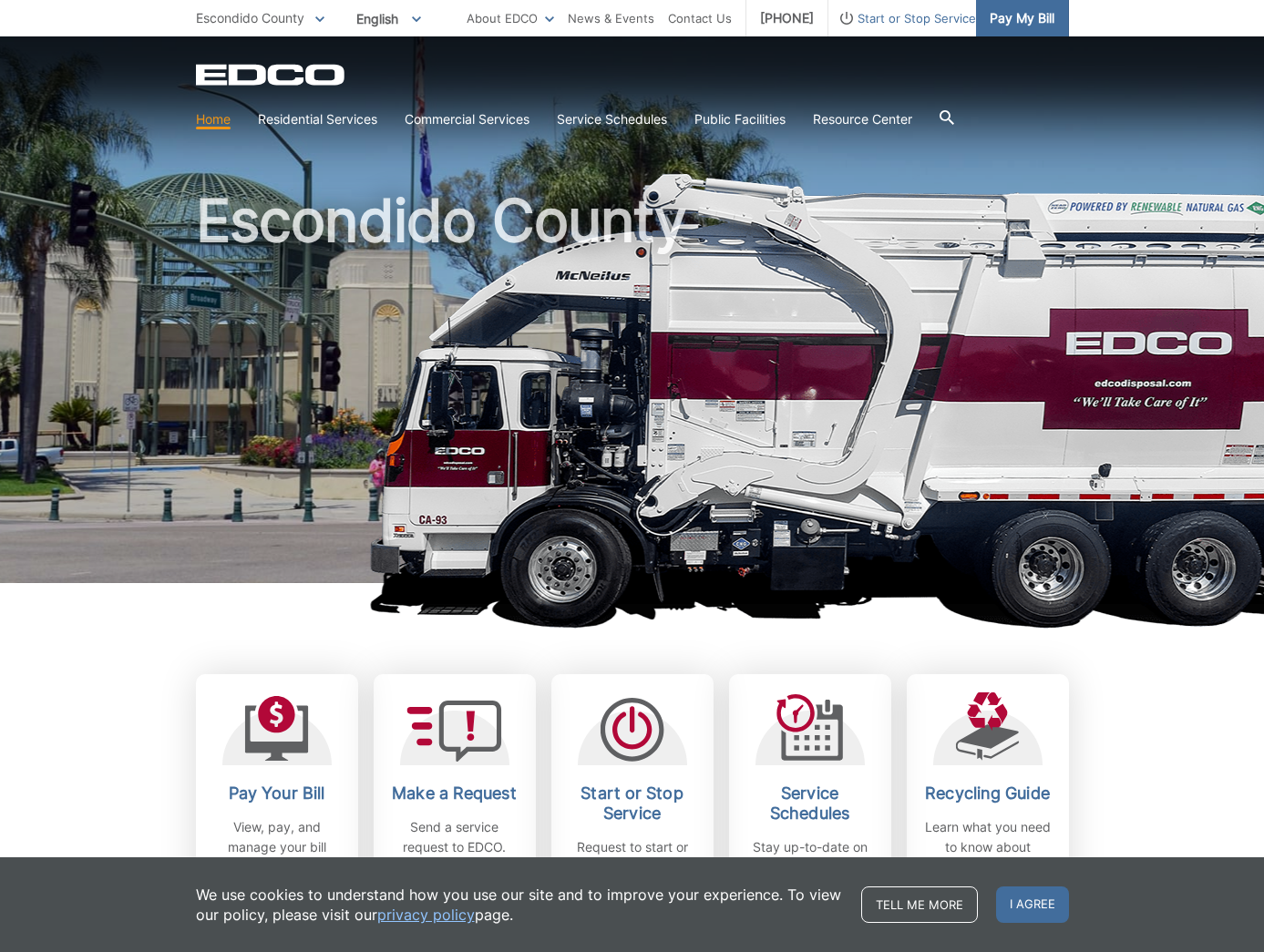 click on "Pay My Bill" at bounding box center [1022, 18] 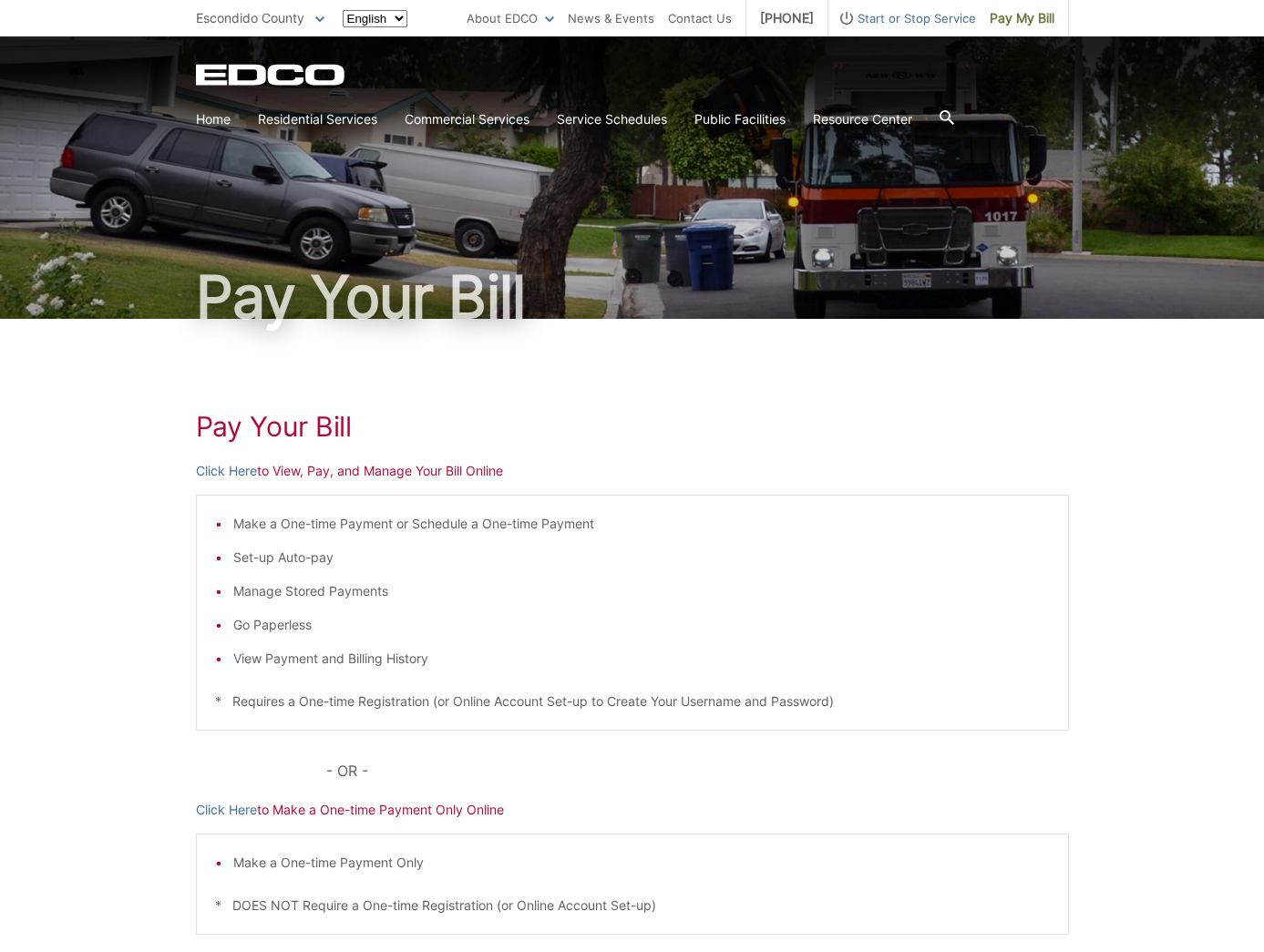 scroll, scrollTop: 0, scrollLeft: 0, axis: both 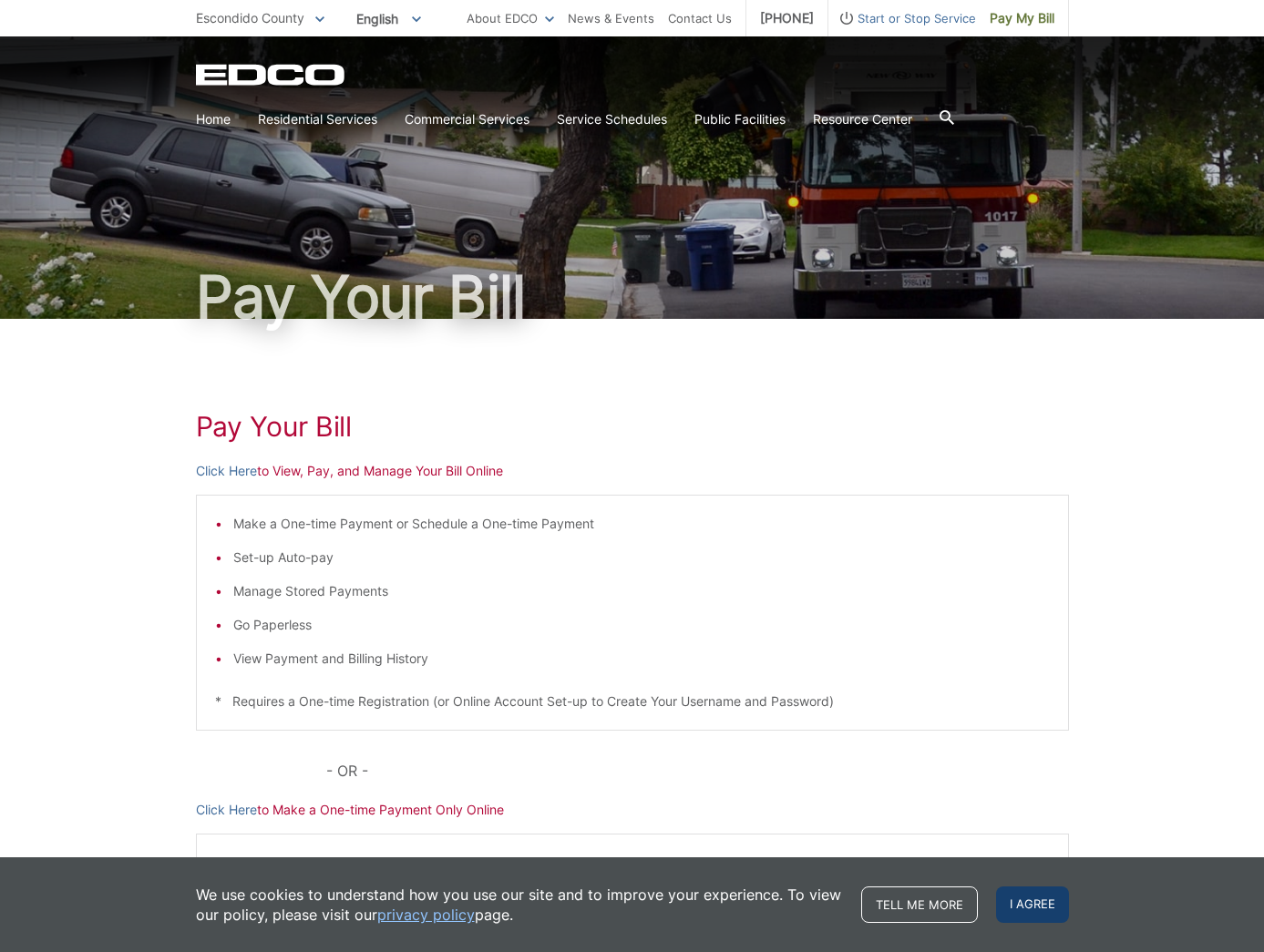 click on "I agree" at bounding box center (1033, 905) 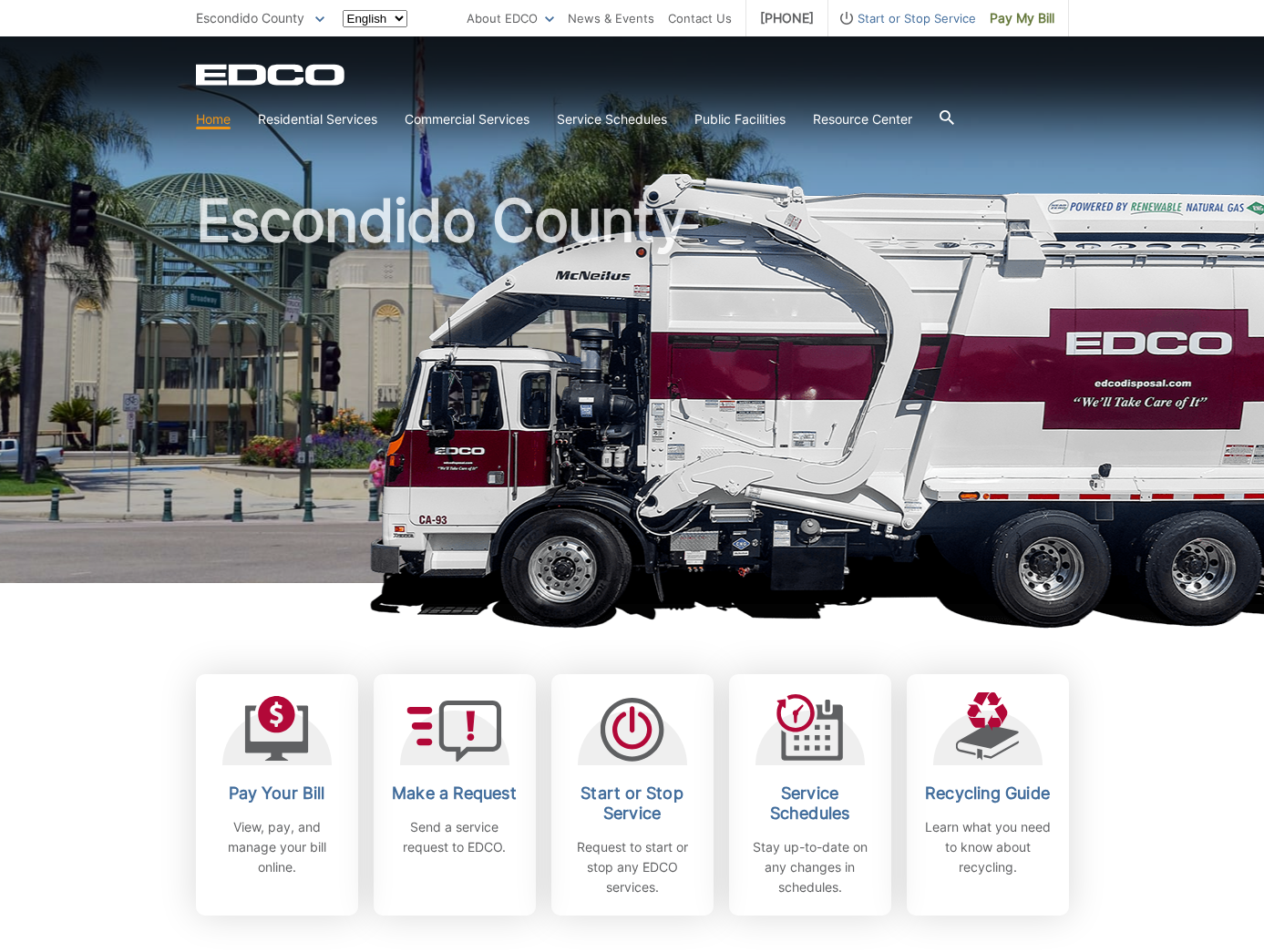 scroll, scrollTop: 0, scrollLeft: 0, axis: both 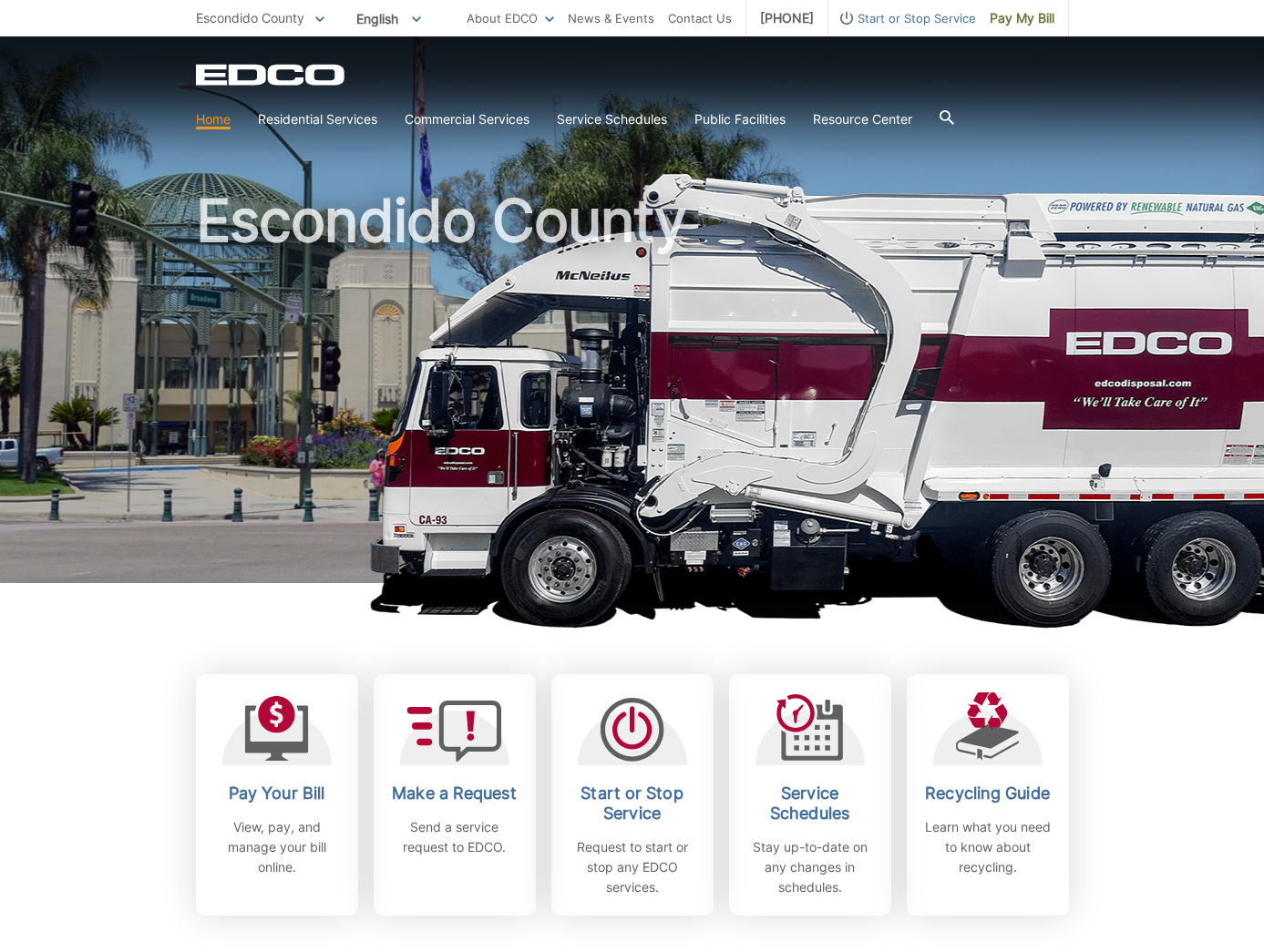click on "Home" at bounding box center (213, 119) 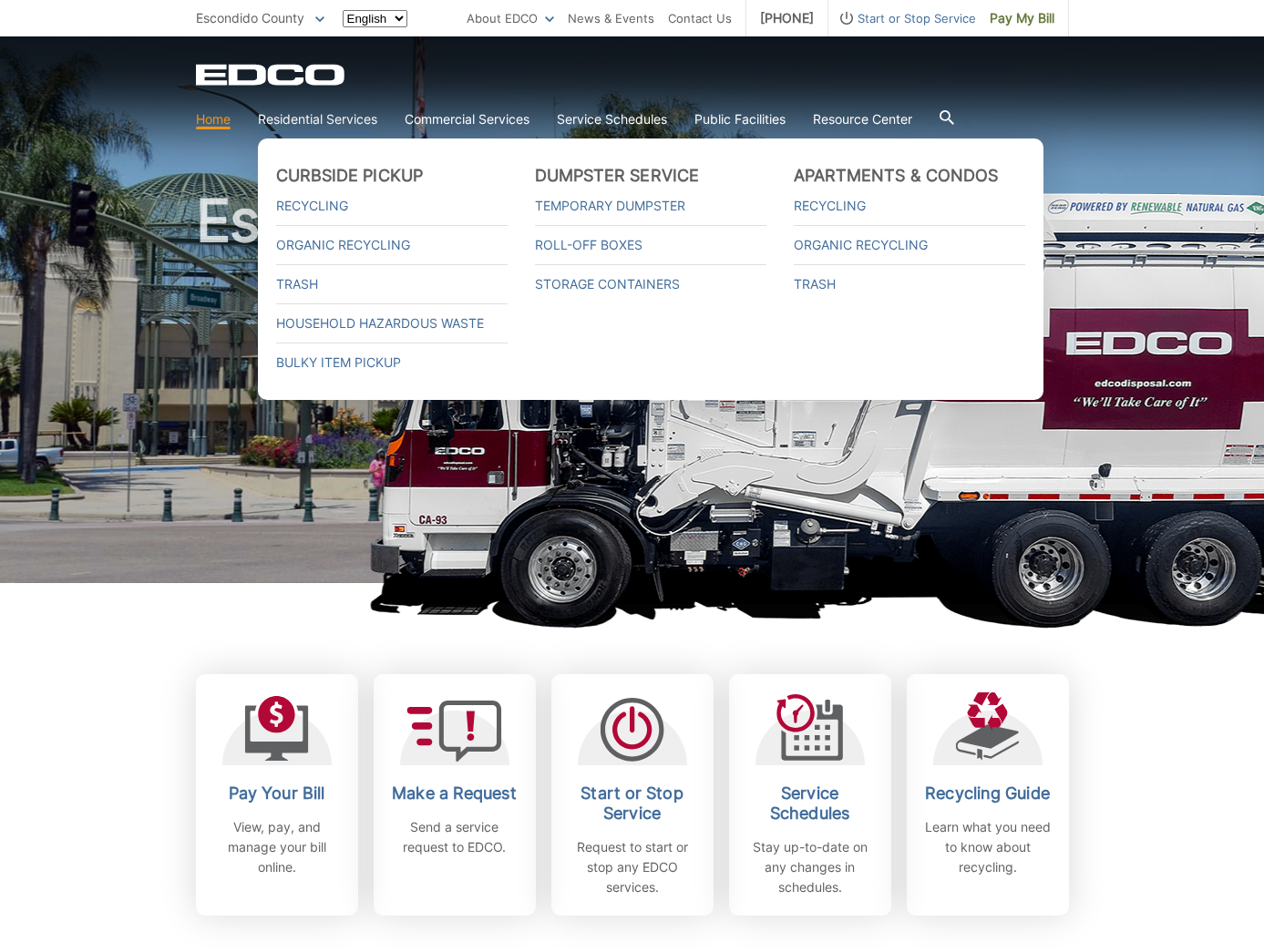 scroll, scrollTop: 0, scrollLeft: 0, axis: both 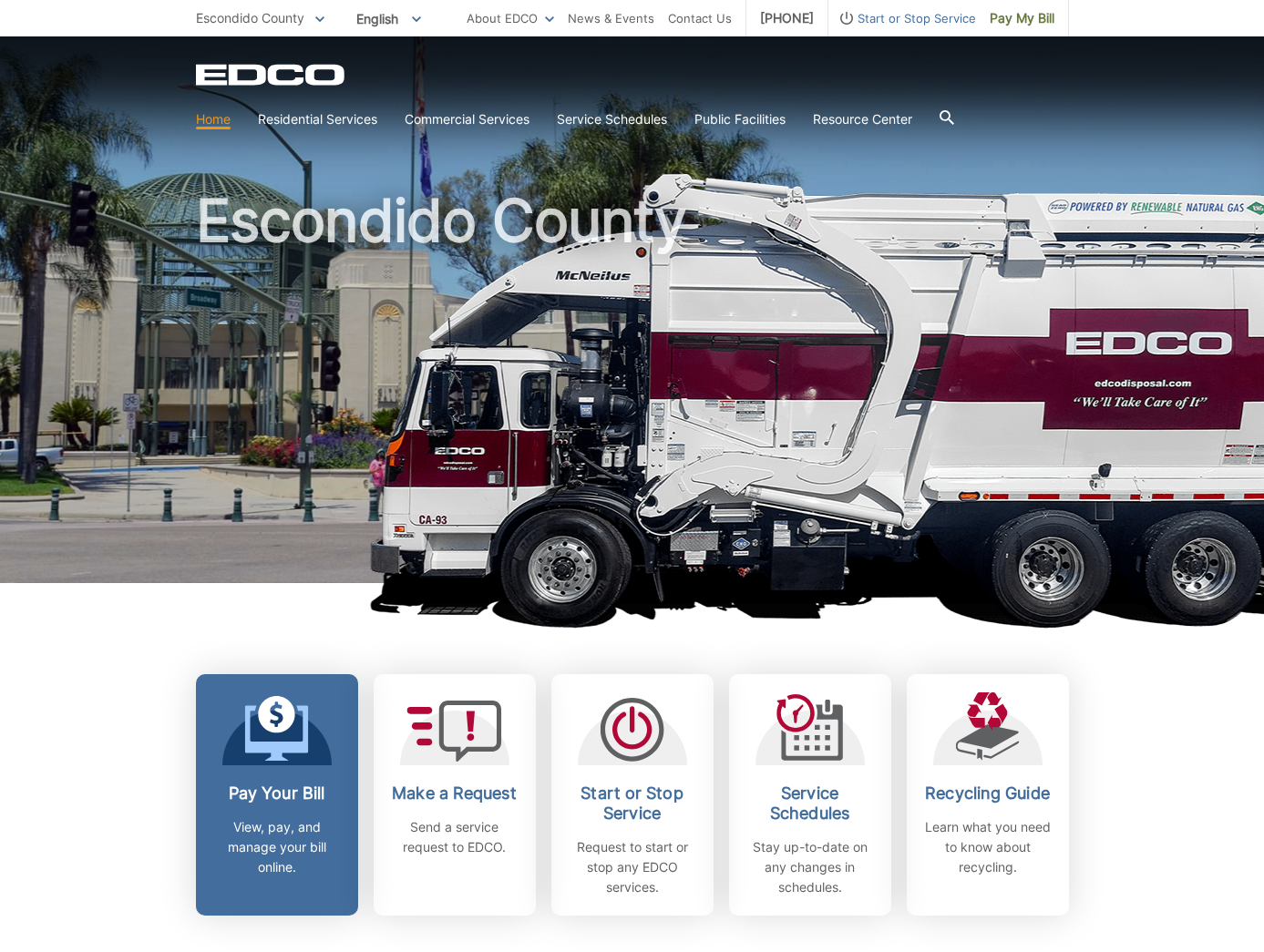 click on "Pay Your Bill
View, pay, and manage your bill online." at bounding box center [277, 830] 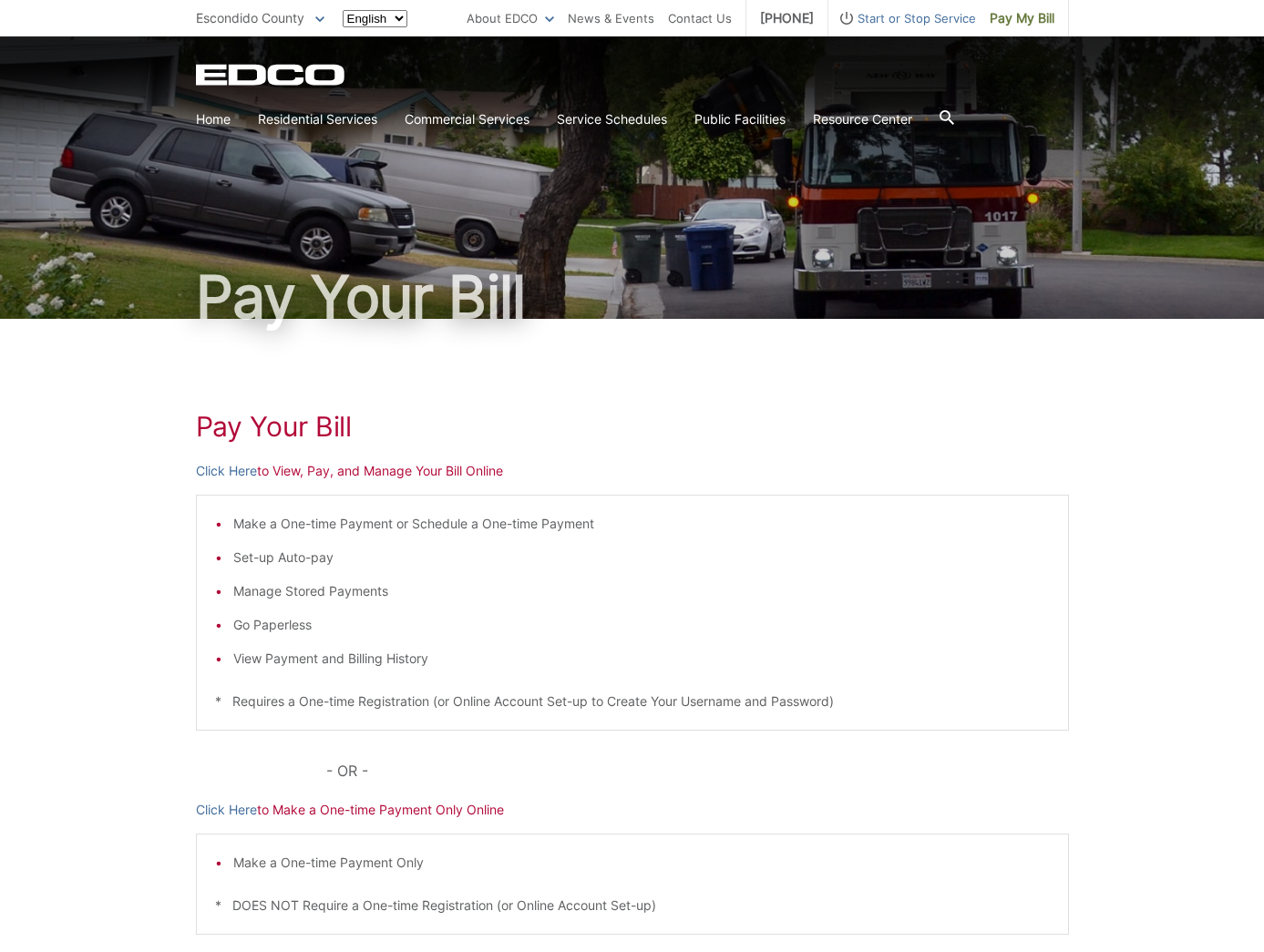 scroll, scrollTop: 0, scrollLeft: 0, axis: both 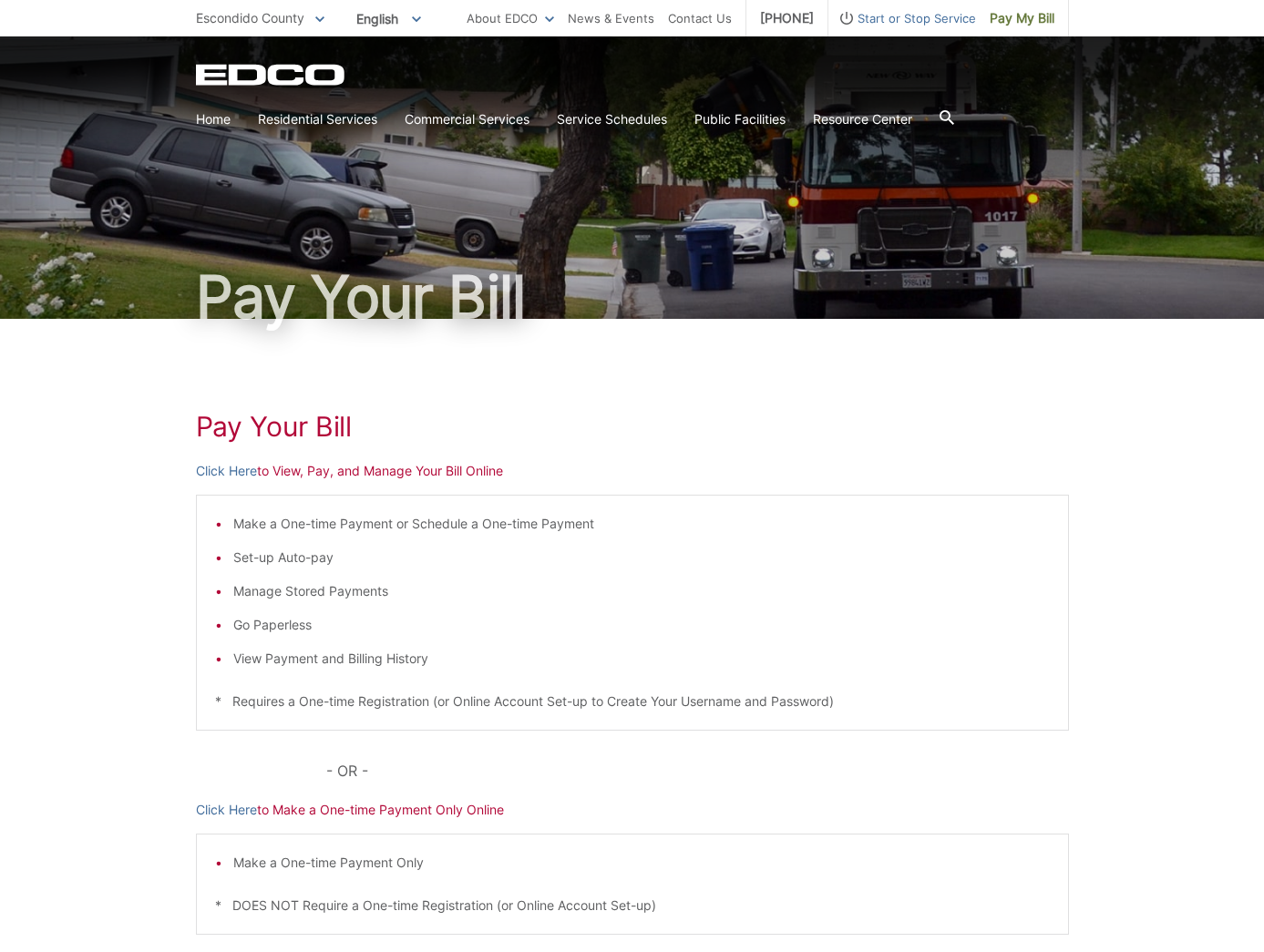 click on "Click Here  to View, Pay, and Manage Your Bill Online" at bounding box center (632, 471) 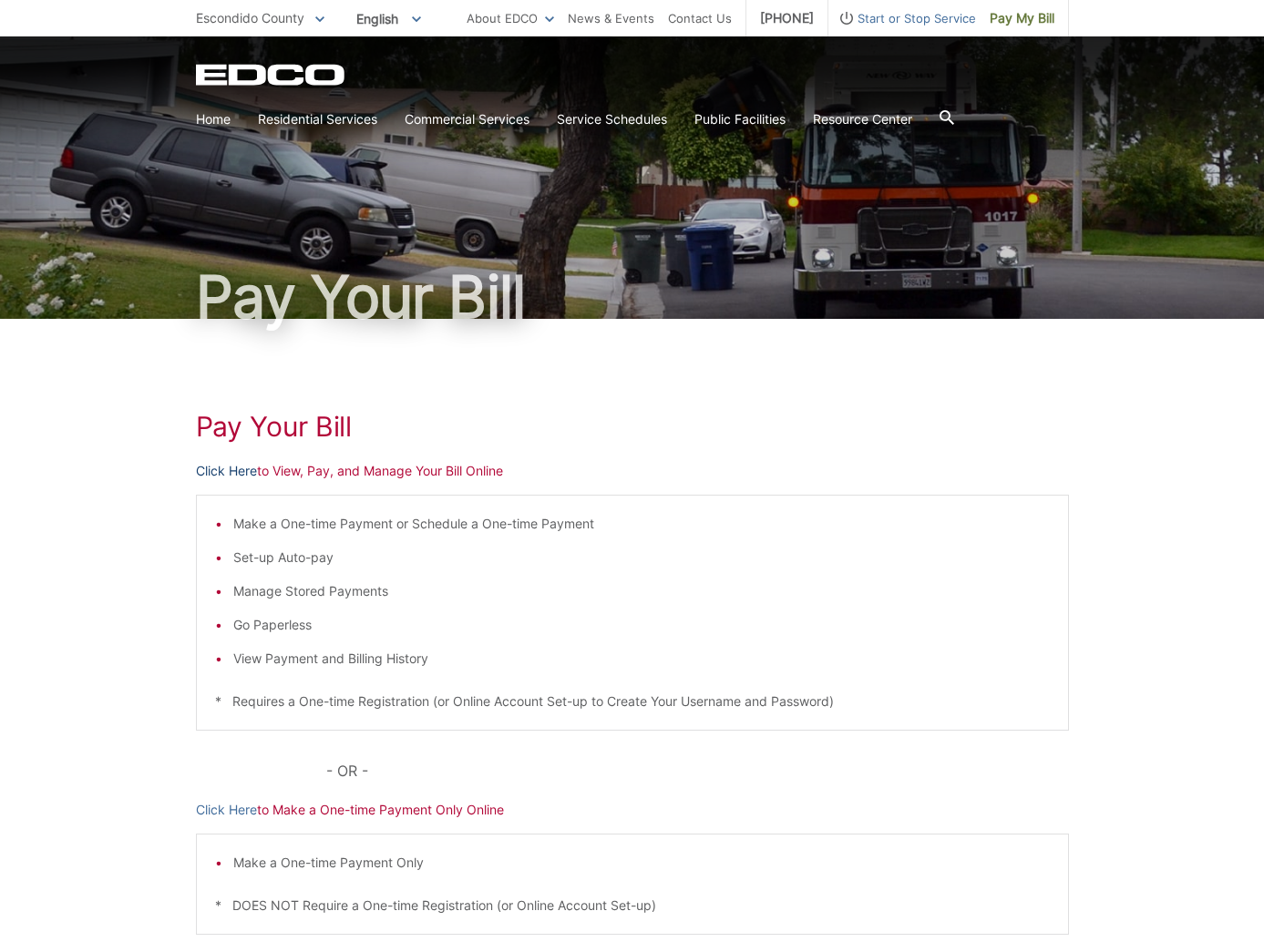 click on "Click Here" at bounding box center (226, 471) 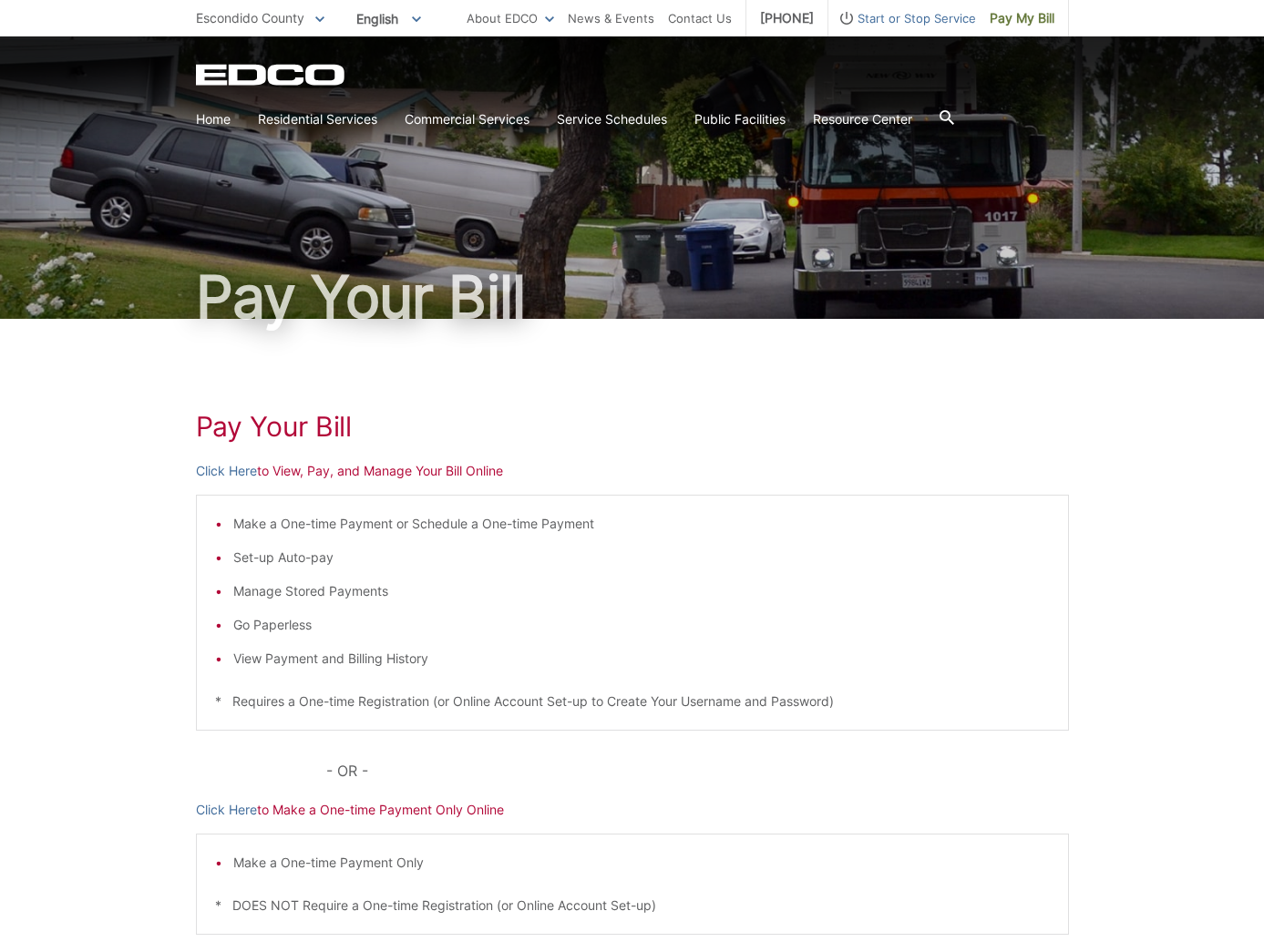 click 